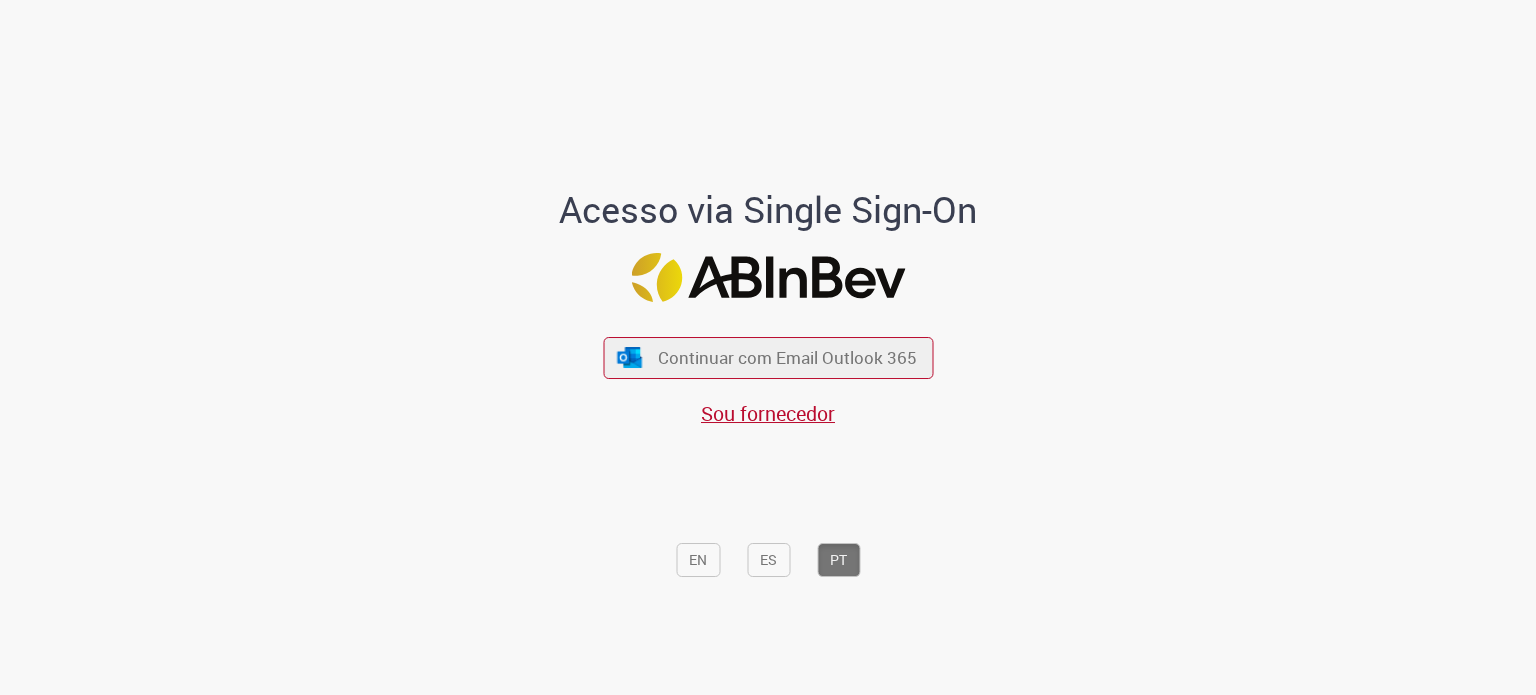 scroll, scrollTop: 0, scrollLeft: 0, axis: both 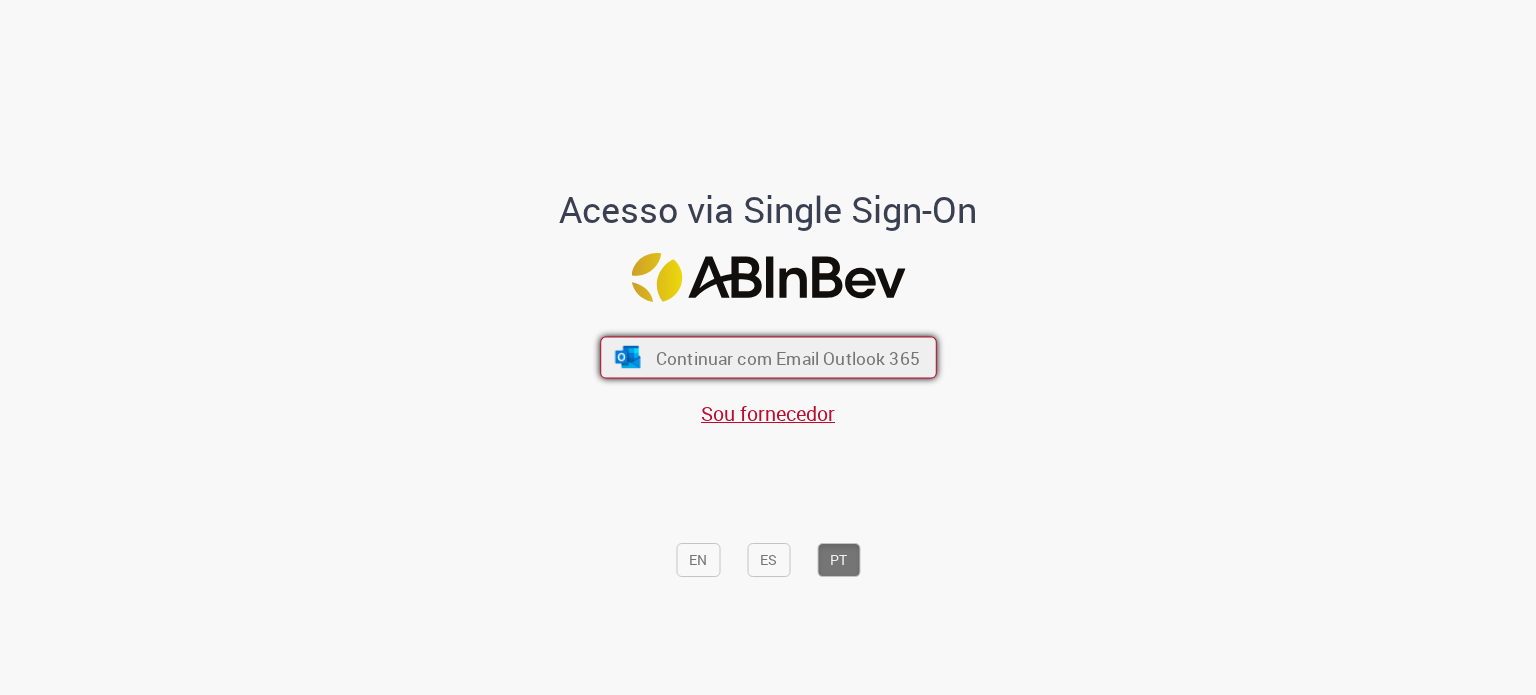 click on "Continuar com Email Outlook 365" at bounding box center (787, 357) 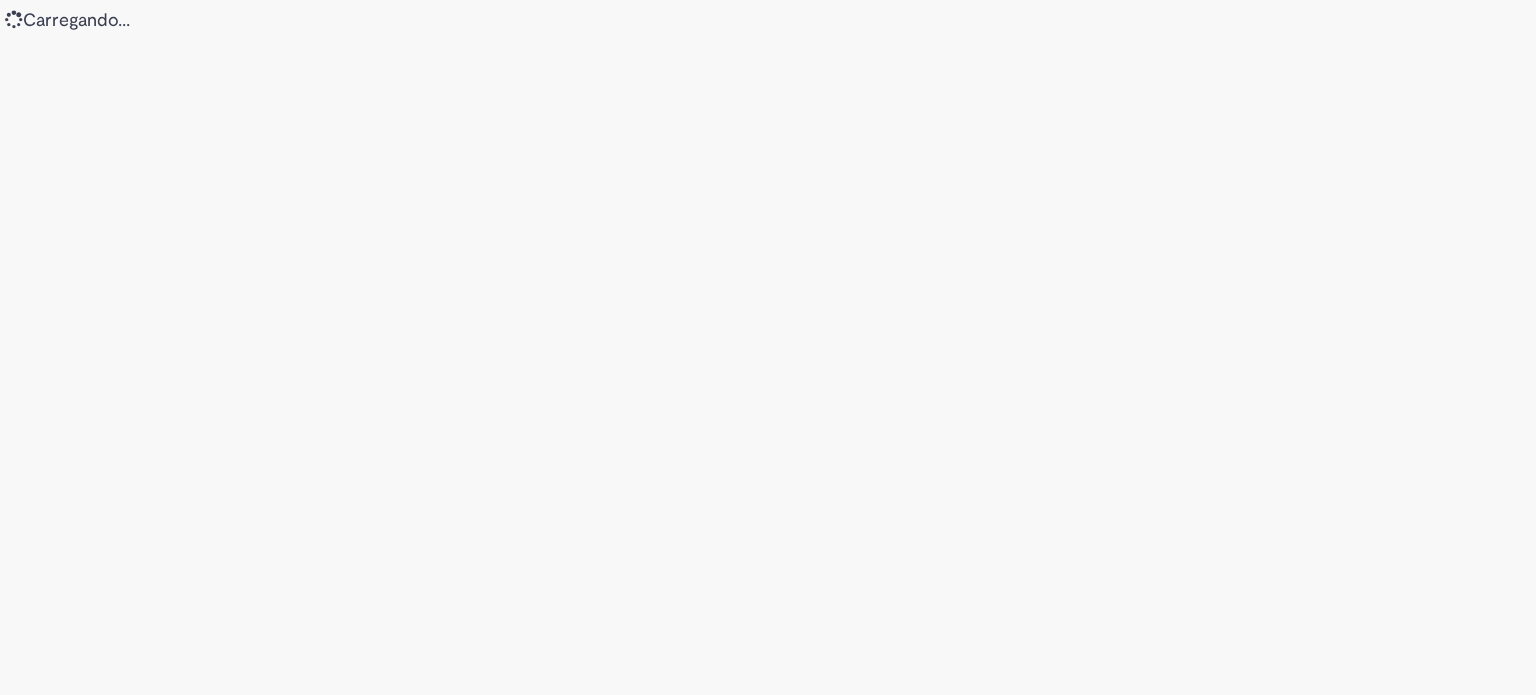 scroll, scrollTop: 0, scrollLeft: 0, axis: both 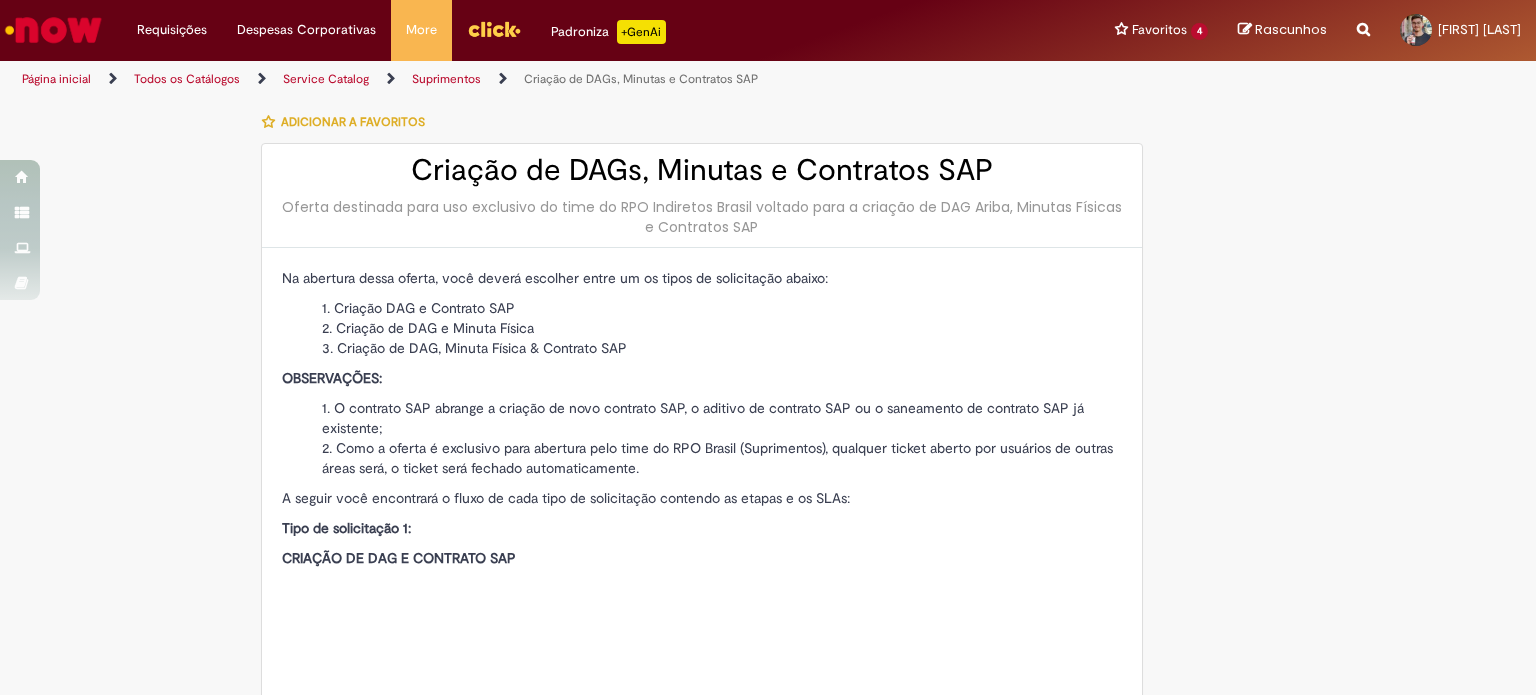 type on "**********" 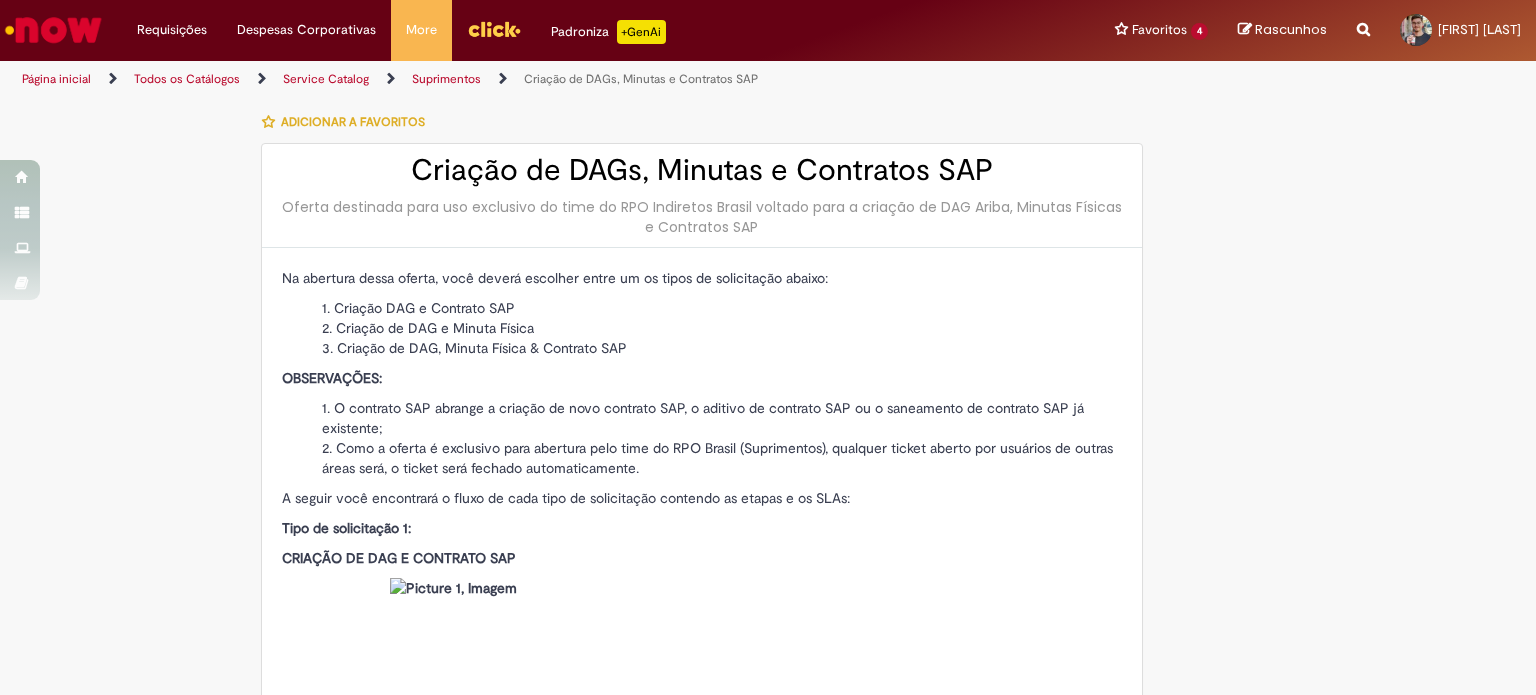 type on "**********" 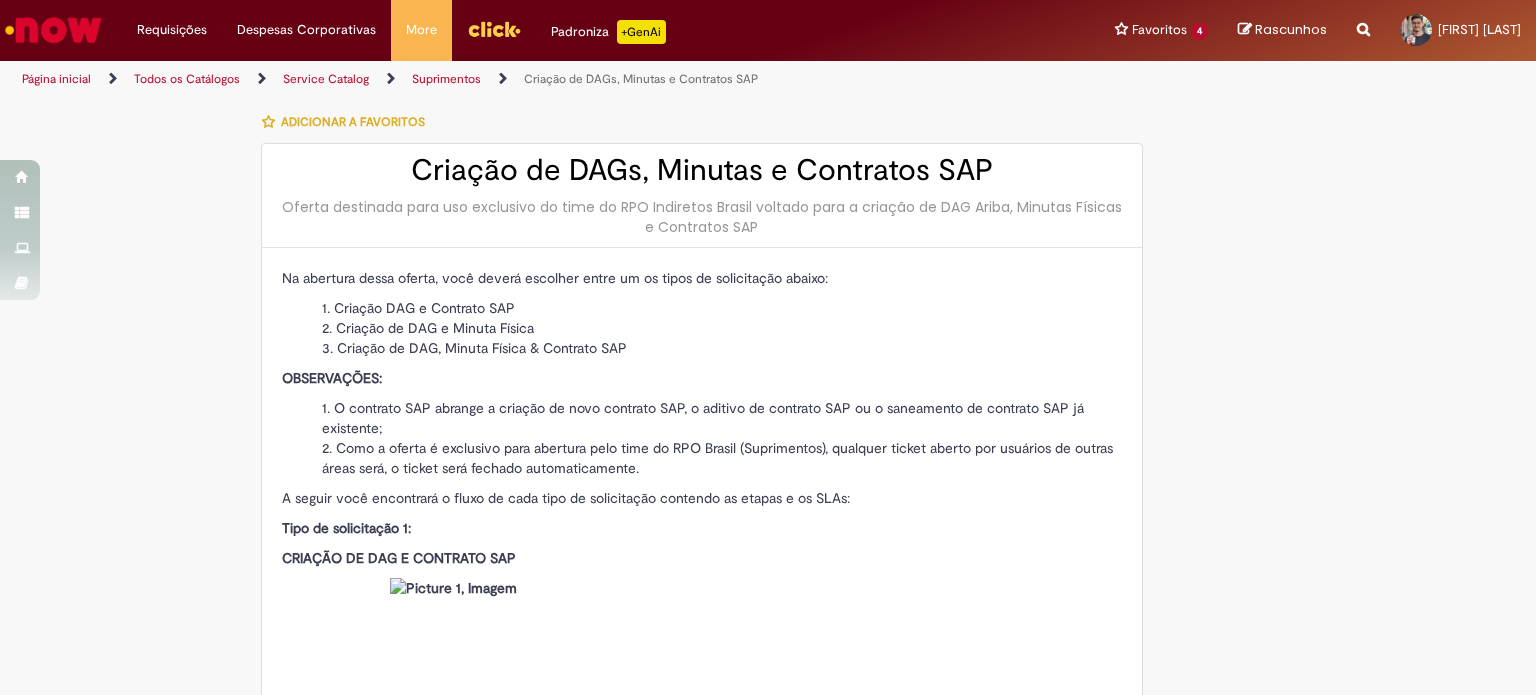 scroll, scrollTop: 36, scrollLeft: 0, axis: vertical 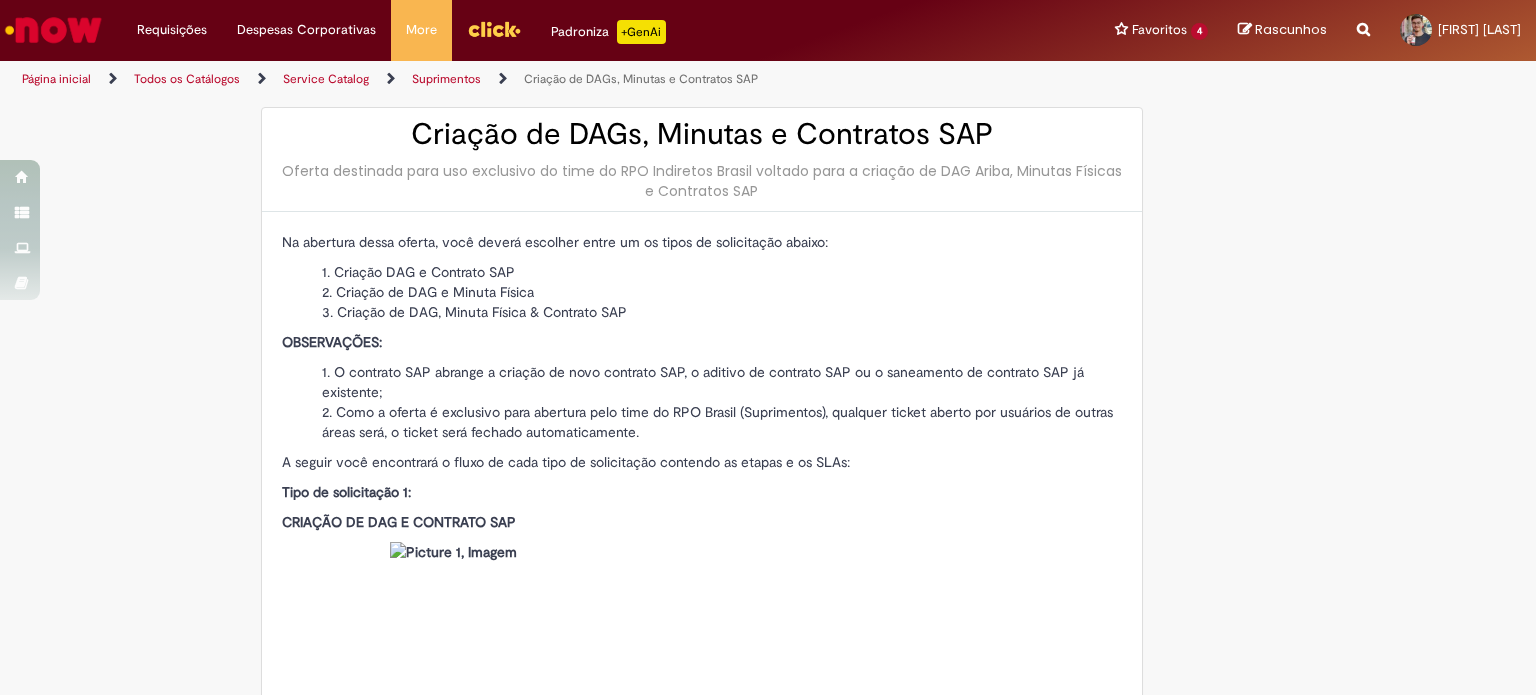 drag, startPoint x: 373, startPoint y: 131, endPoint x: 884, endPoint y: 193, distance: 514.7475 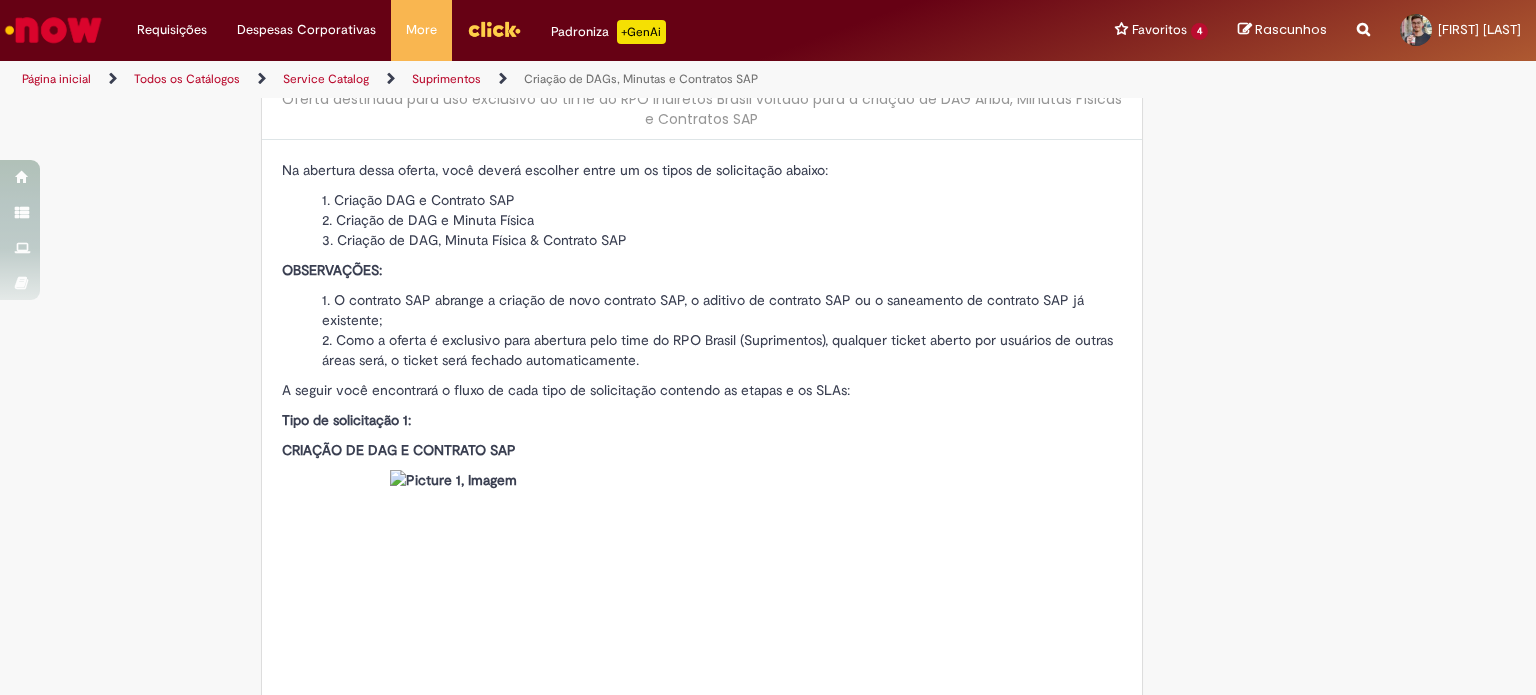 scroll, scrollTop: 136, scrollLeft: 0, axis: vertical 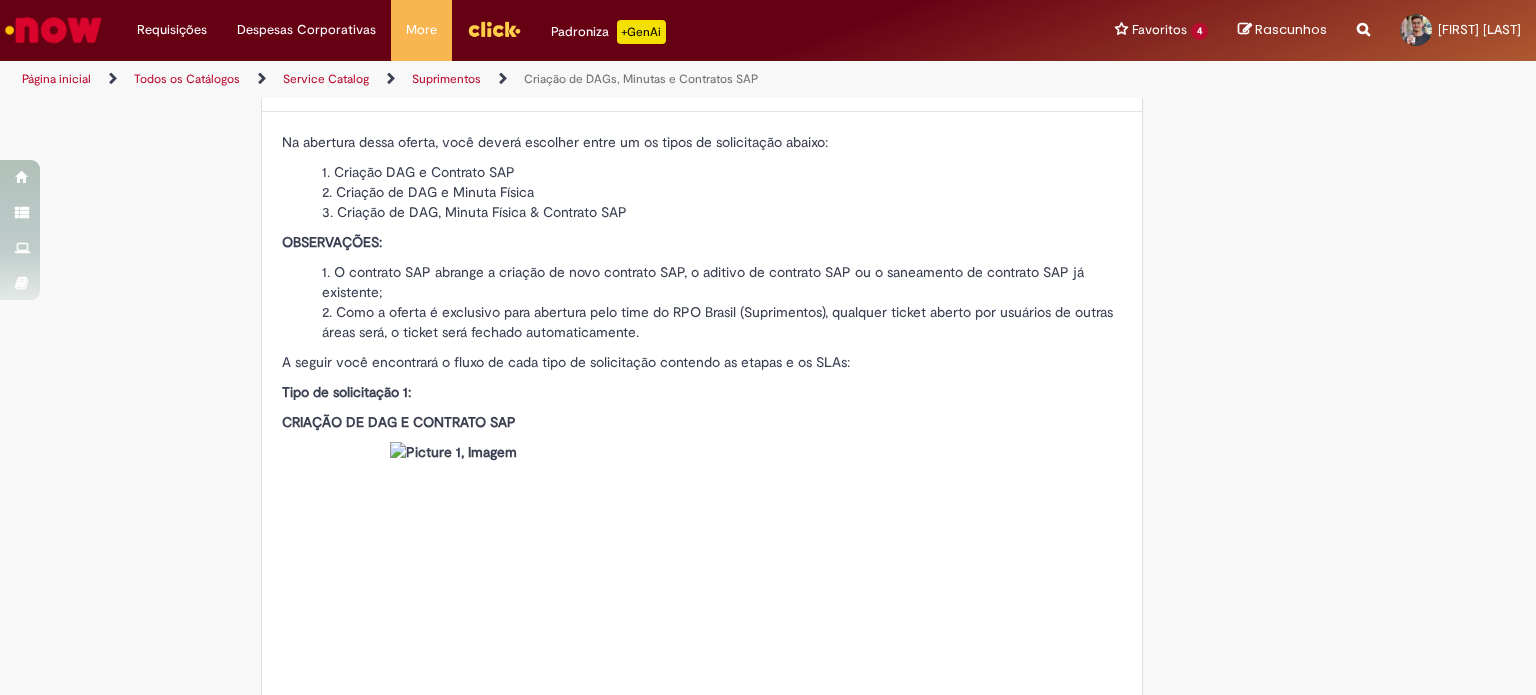 drag, startPoint x: 256, startPoint y: 143, endPoint x: 921, endPoint y: 393, distance: 710.44 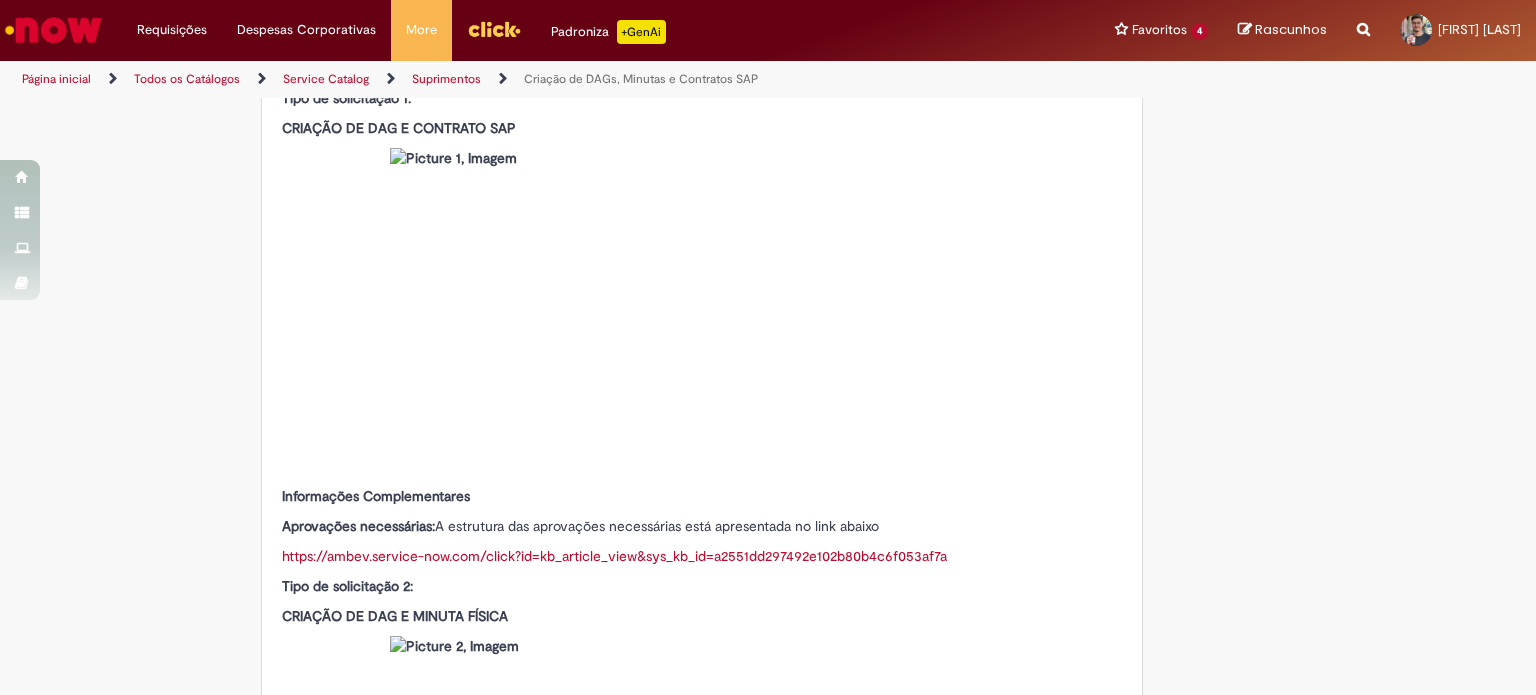 scroll, scrollTop: 440, scrollLeft: 0, axis: vertical 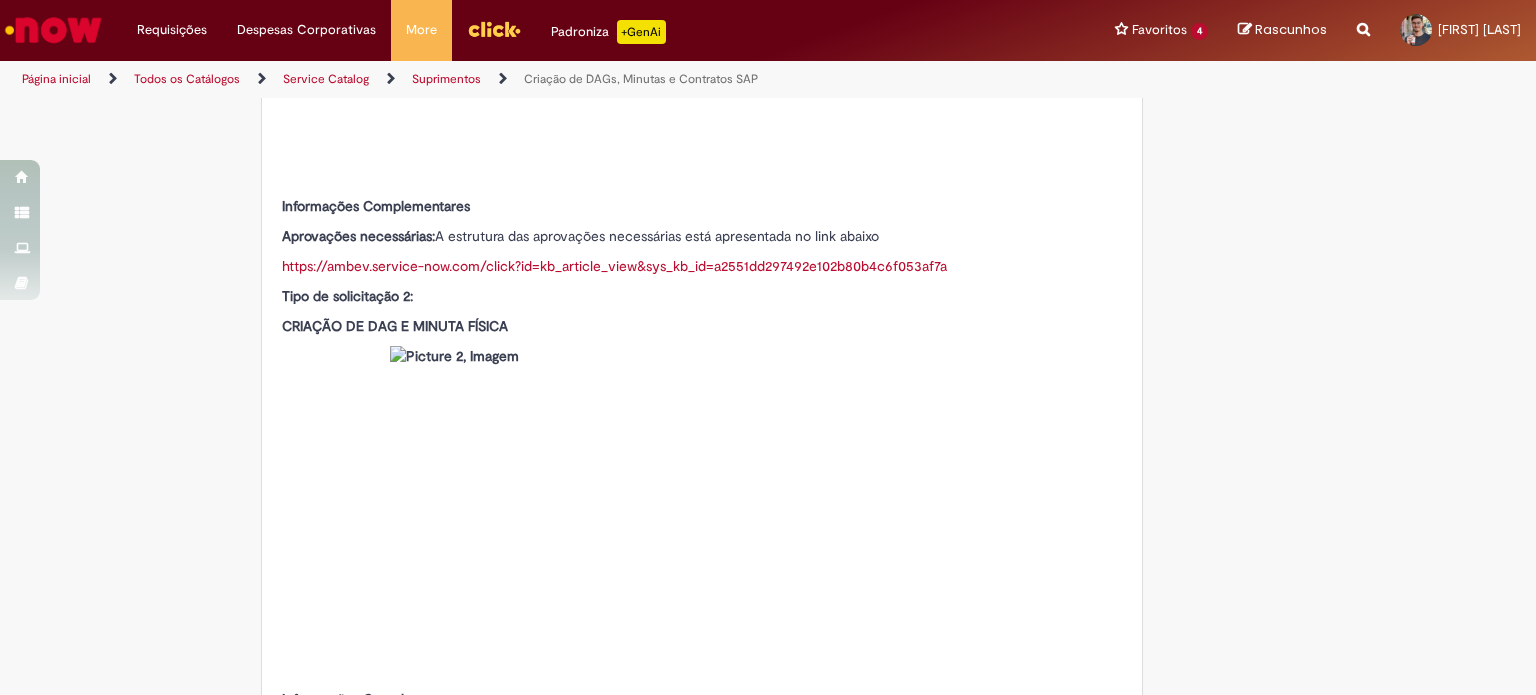 drag, startPoint x: 416, startPoint y: 191, endPoint x: 528, endPoint y: 312, distance: 164.87874 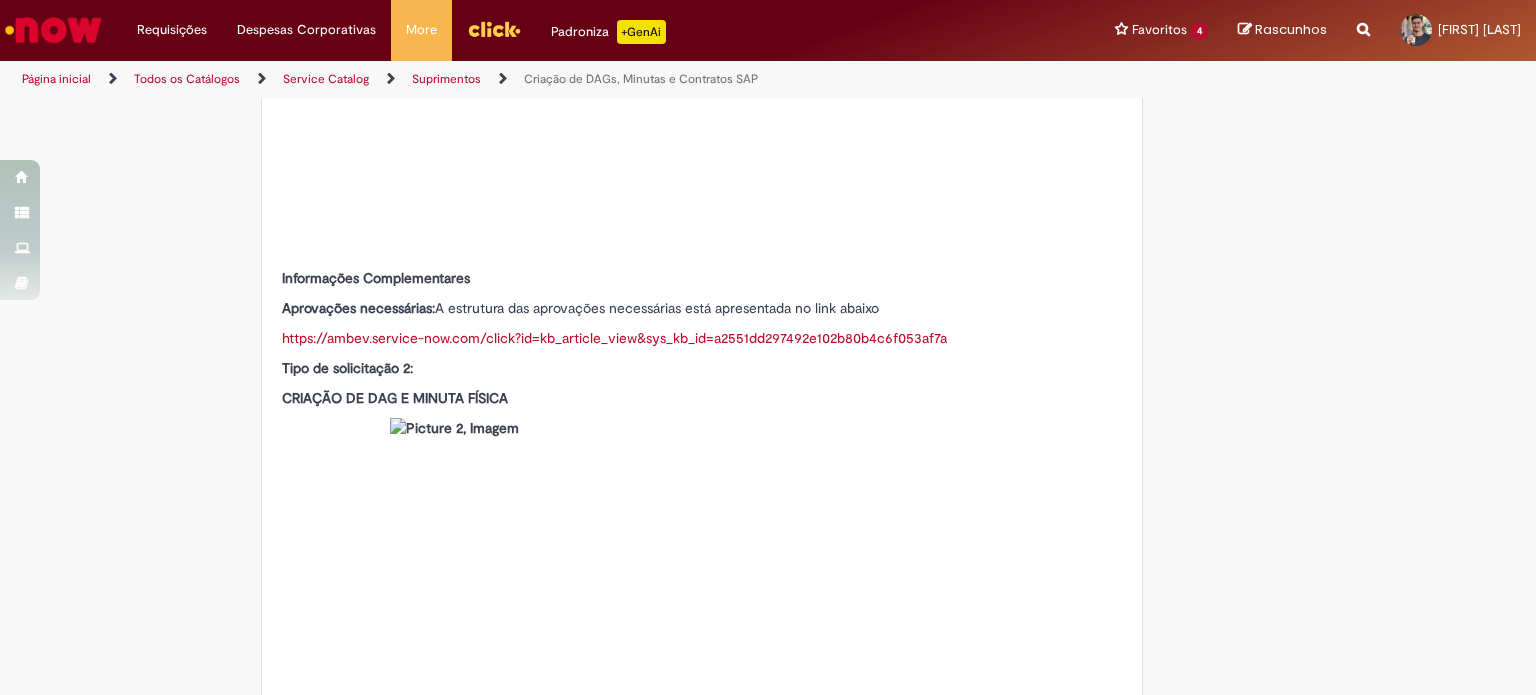 scroll, scrollTop: 650, scrollLeft: 0, axis: vertical 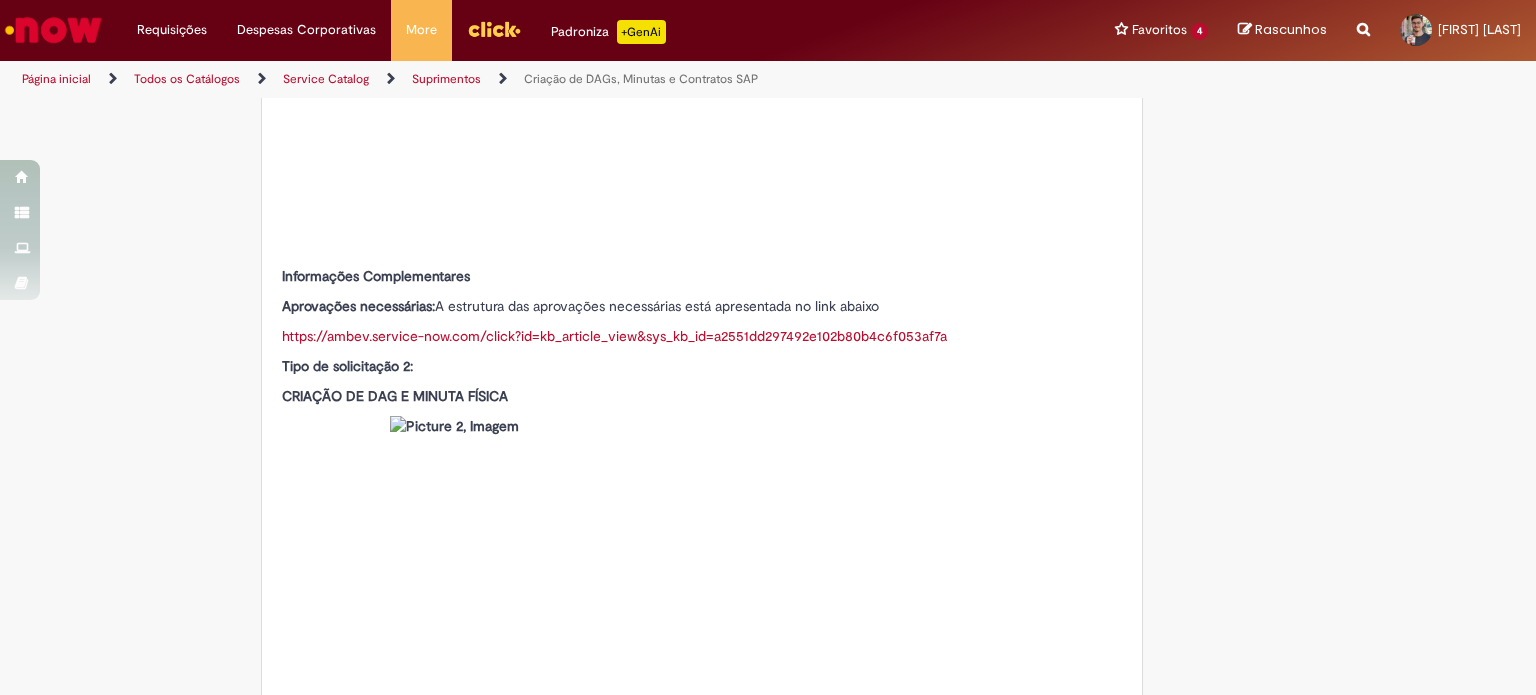 click on "https://ambev.service-now.com/click?id=kb_article_view&sys_kb_id=a2551dd297492e102b80b4c6f053af7a" at bounding box center (614, 336) 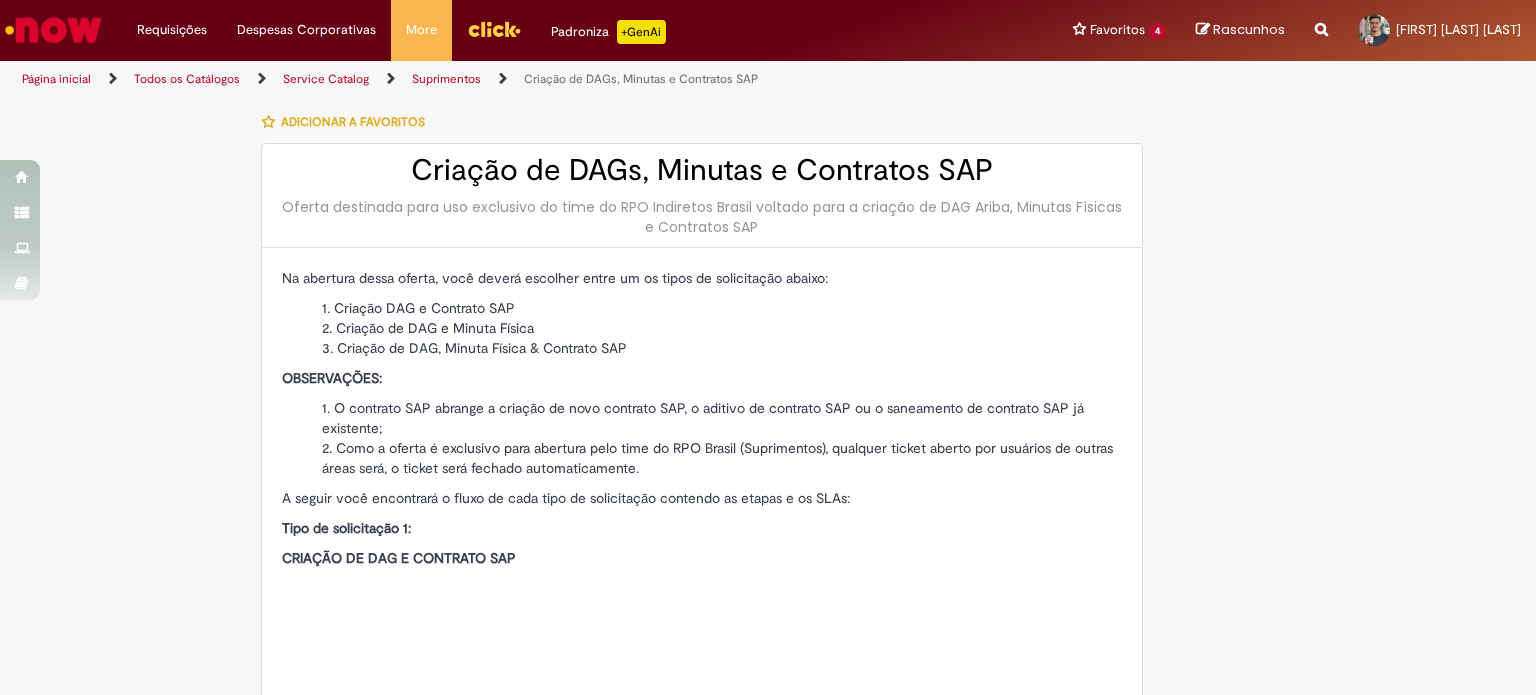 type on "**********" 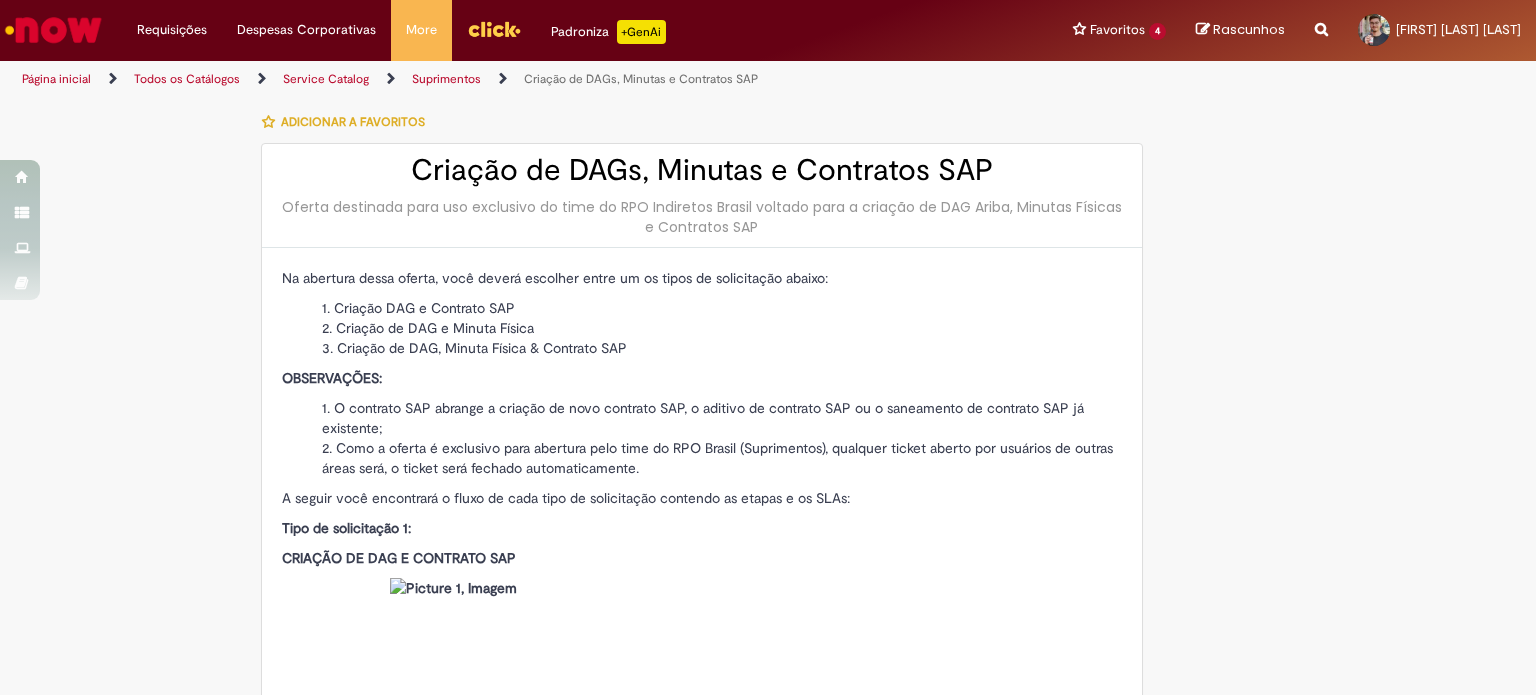type on "**********" 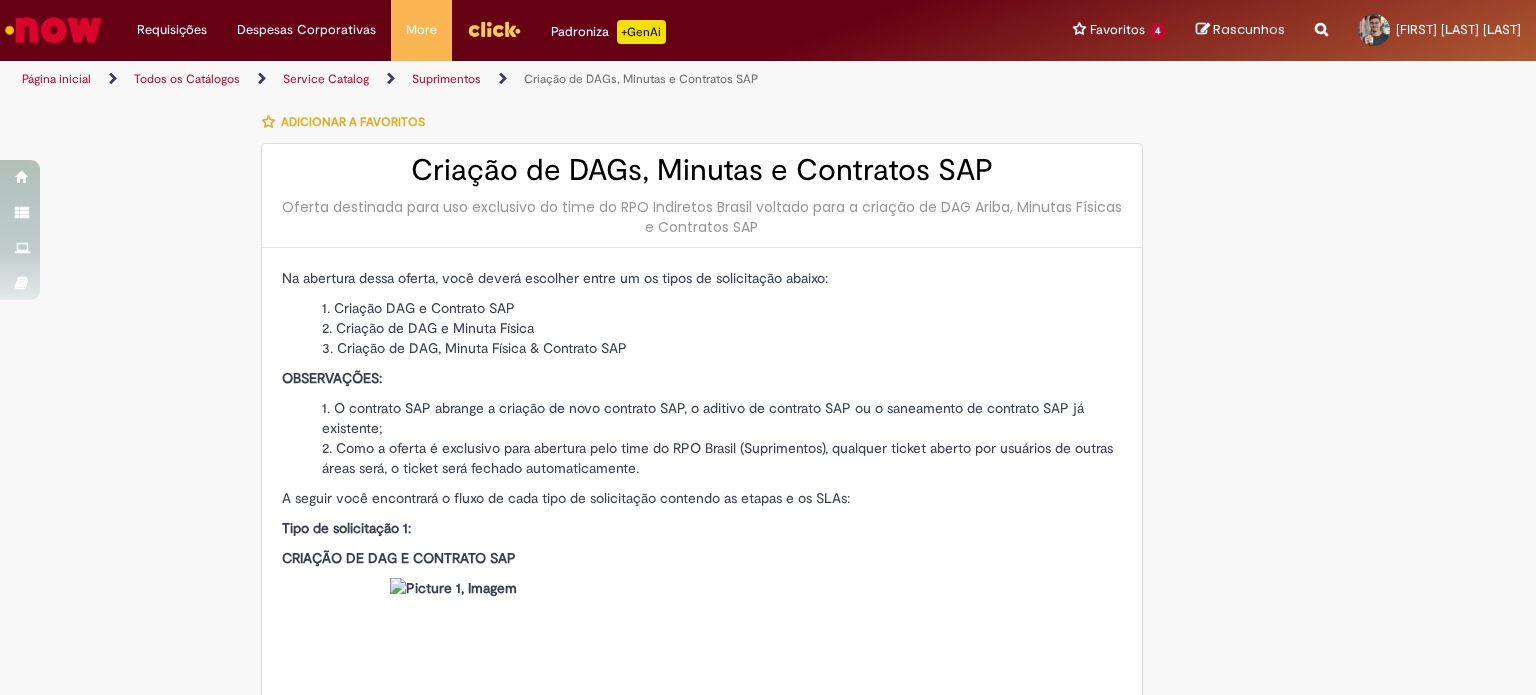 scroll, scrollTop: 0, scrollLeft: 0, axis: both 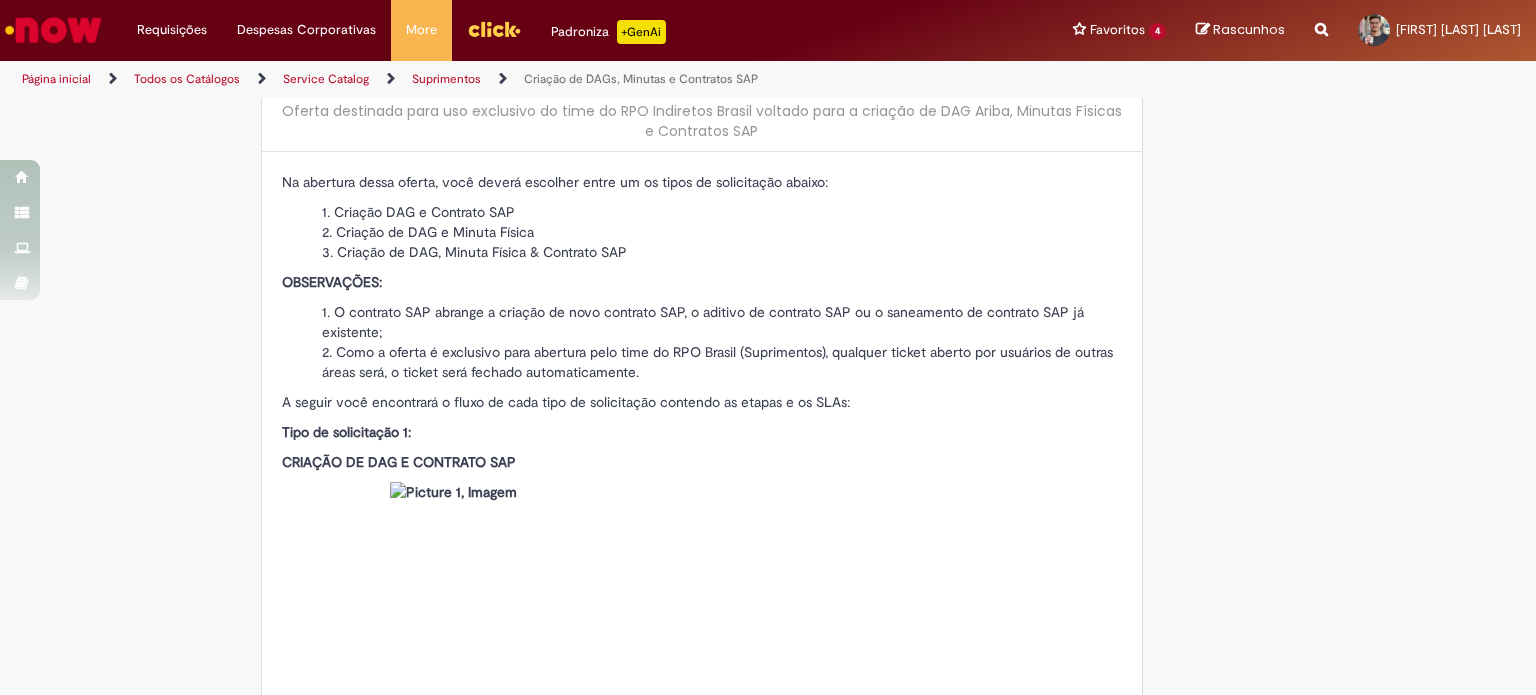 drag, startPoint x: 276, startPoint y: 181, endPoint x: 681, endPoint y: 375, distance: 449.0668 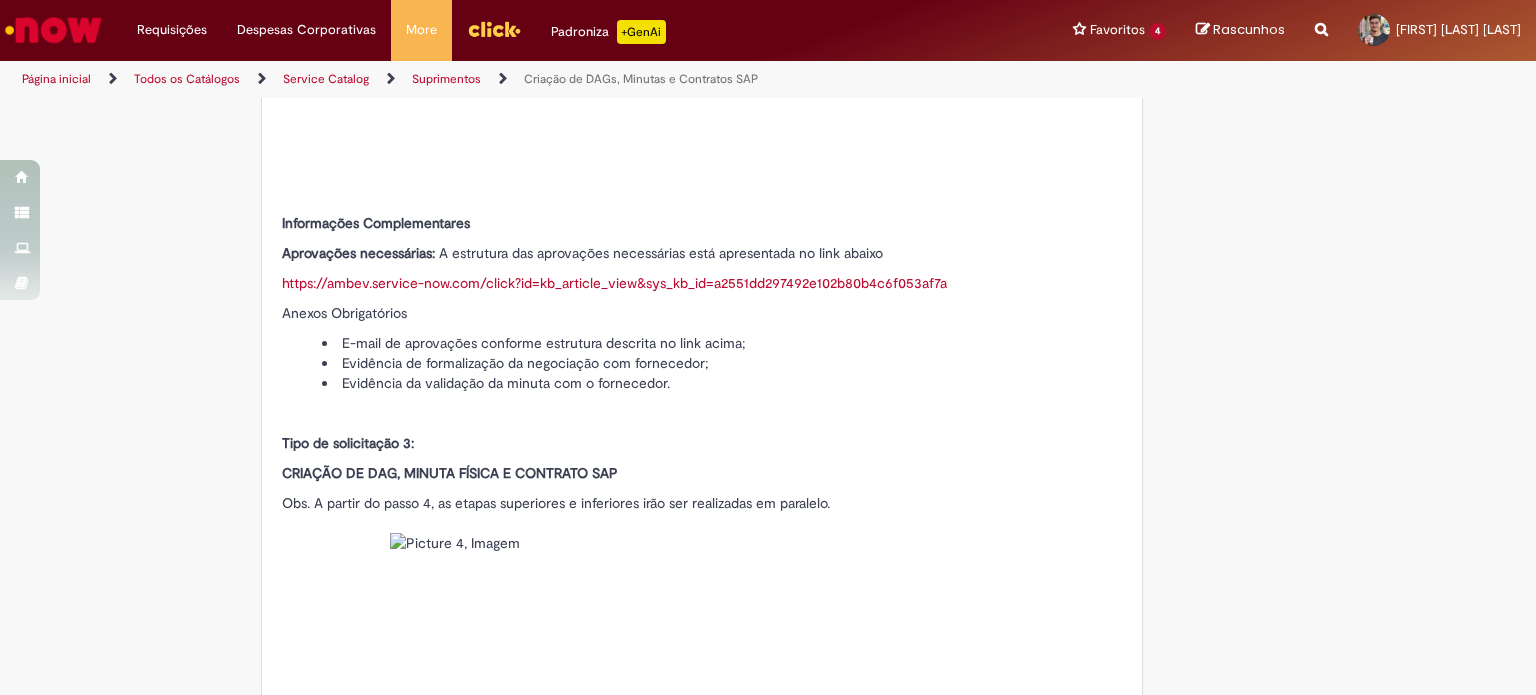 scroll, scrollTop: 1056, scrollLeft: 0, axis: vertical 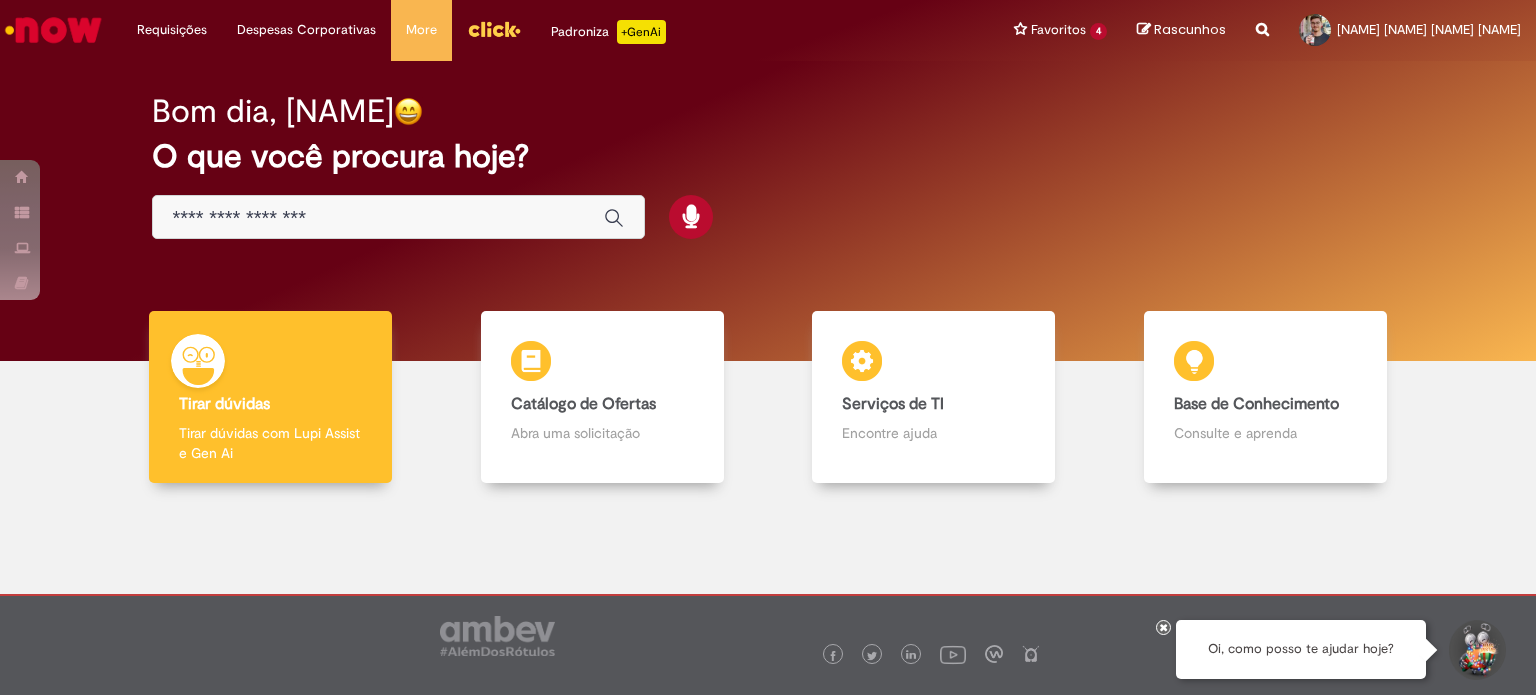 click at bounding box center [378, 218] 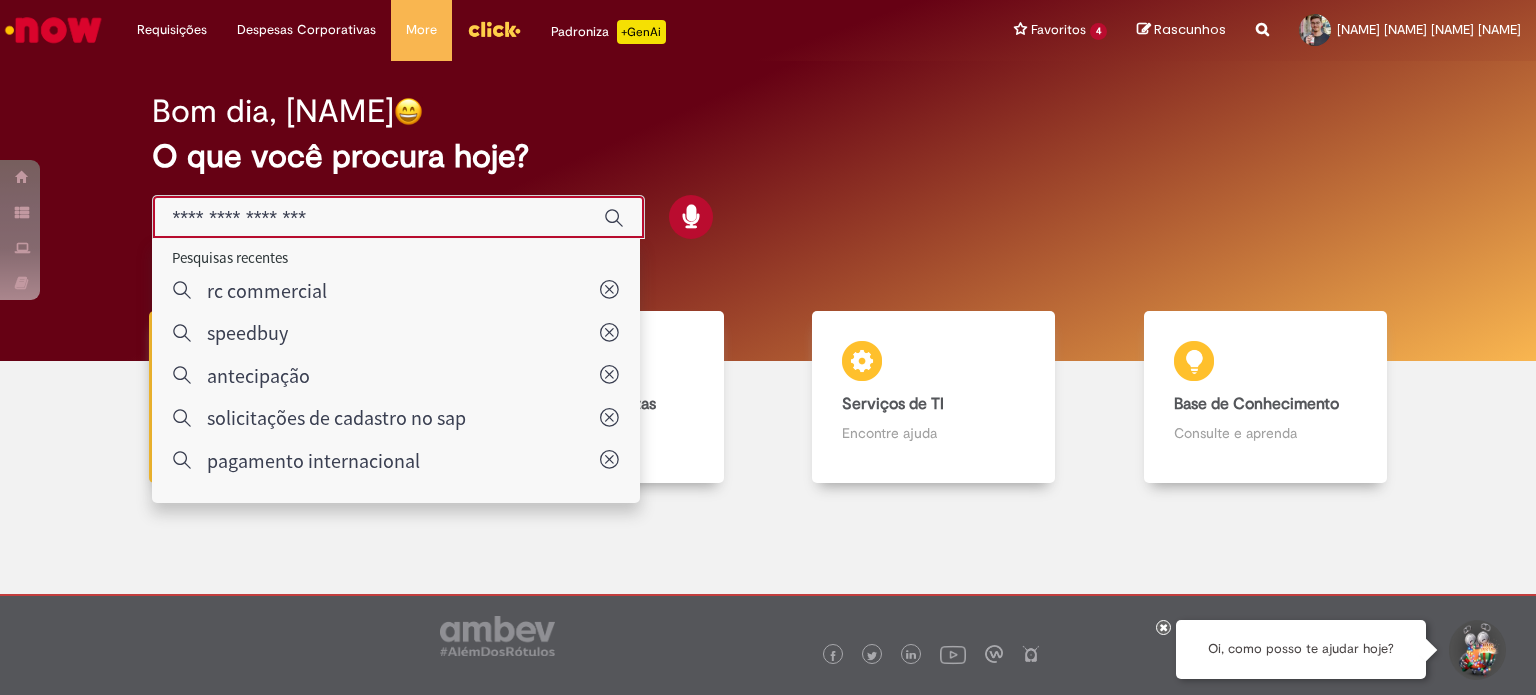 paste on "*********" 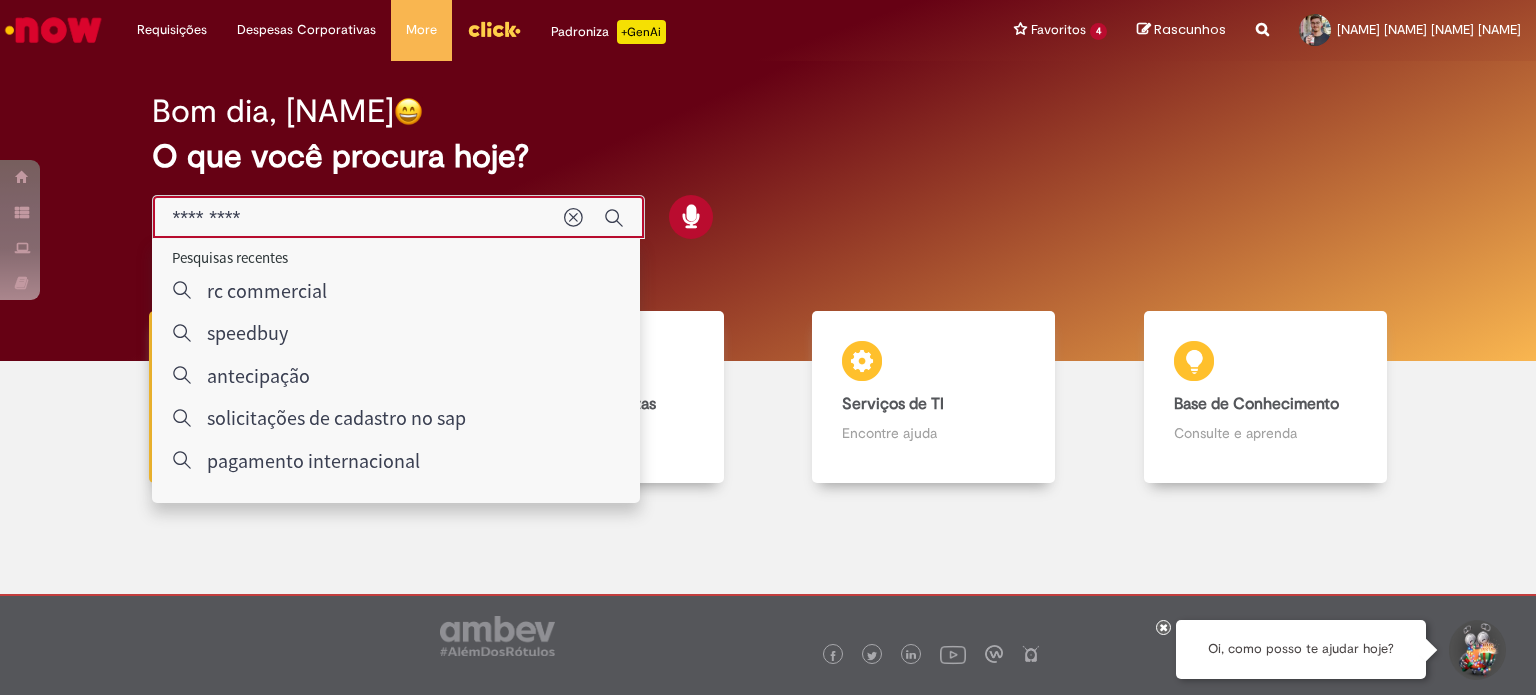 type 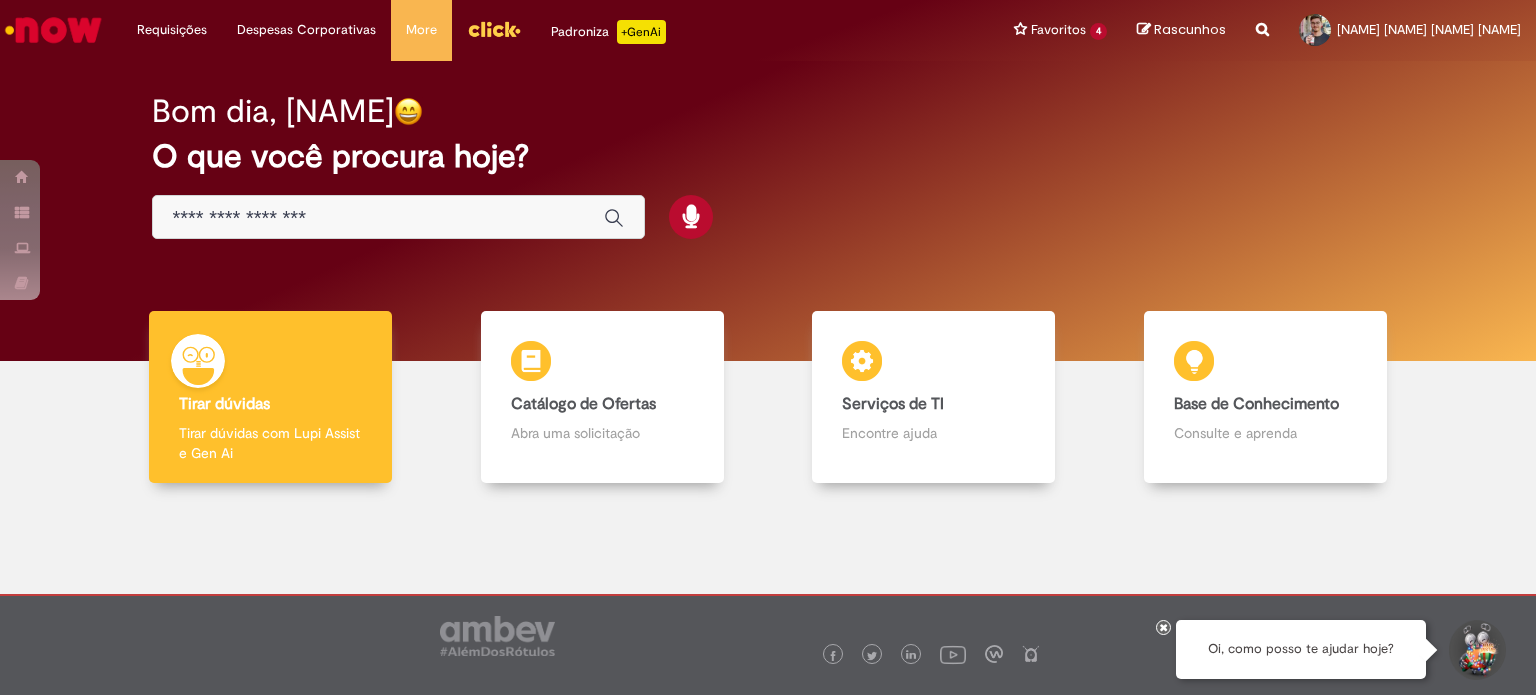 click on "Bom dia, Rafael
O que você procura hoje?" at bounding box center [768, 167] 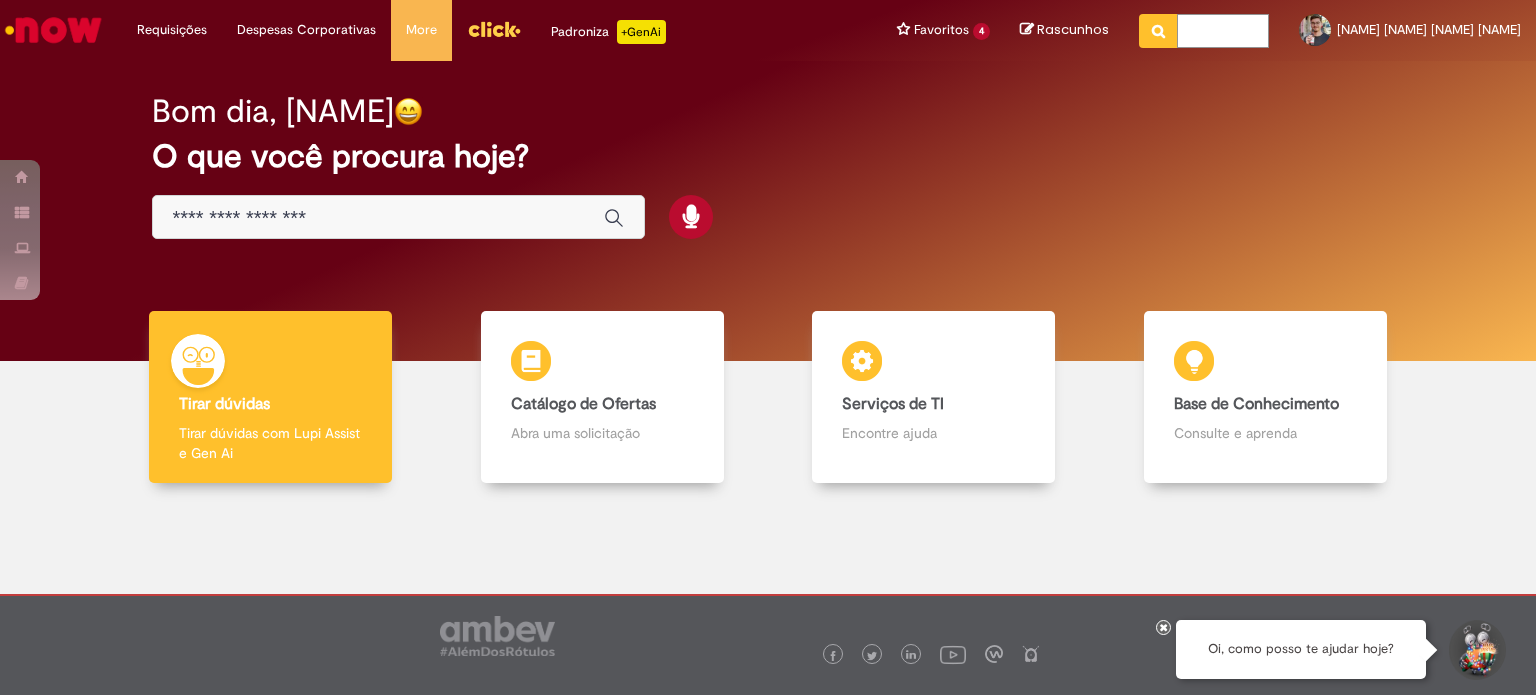 click at bounding box center [1223, 31] 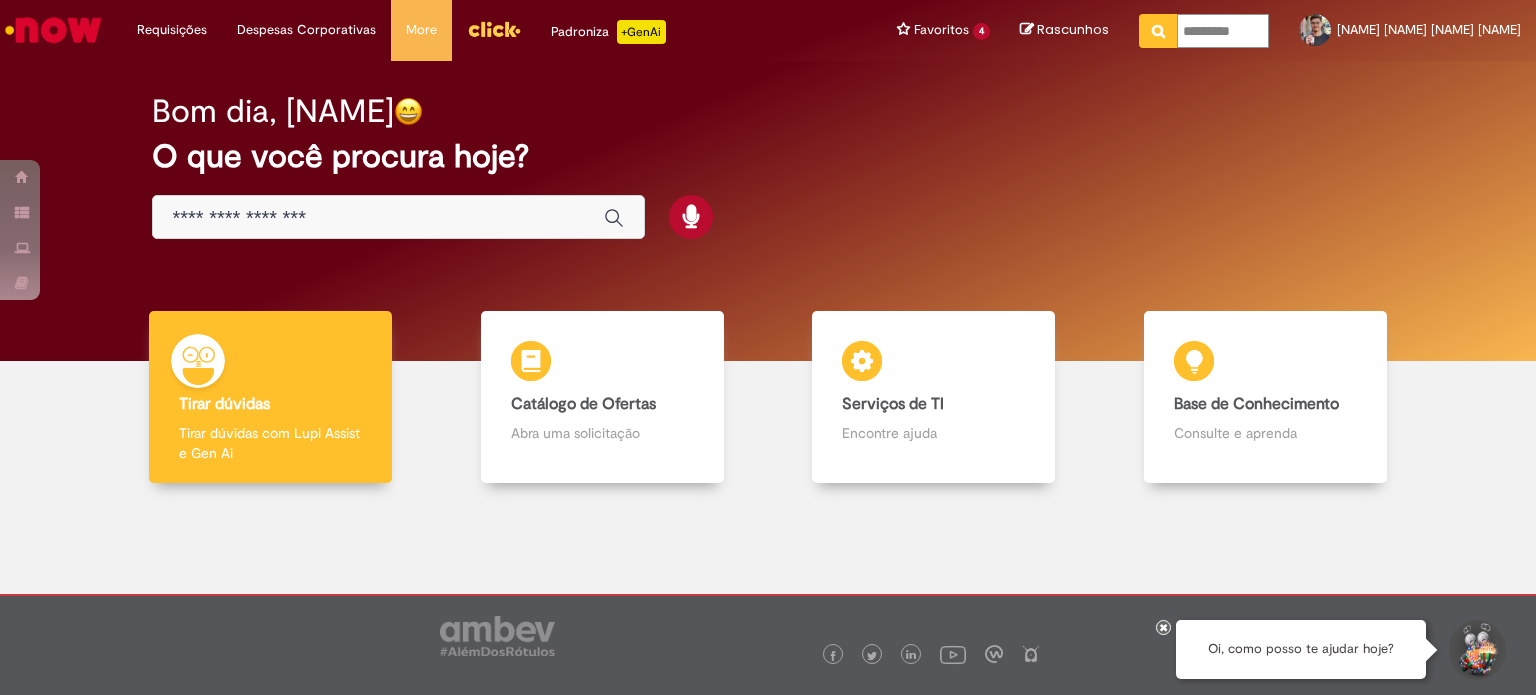 click at bounding box center (1158, 31) 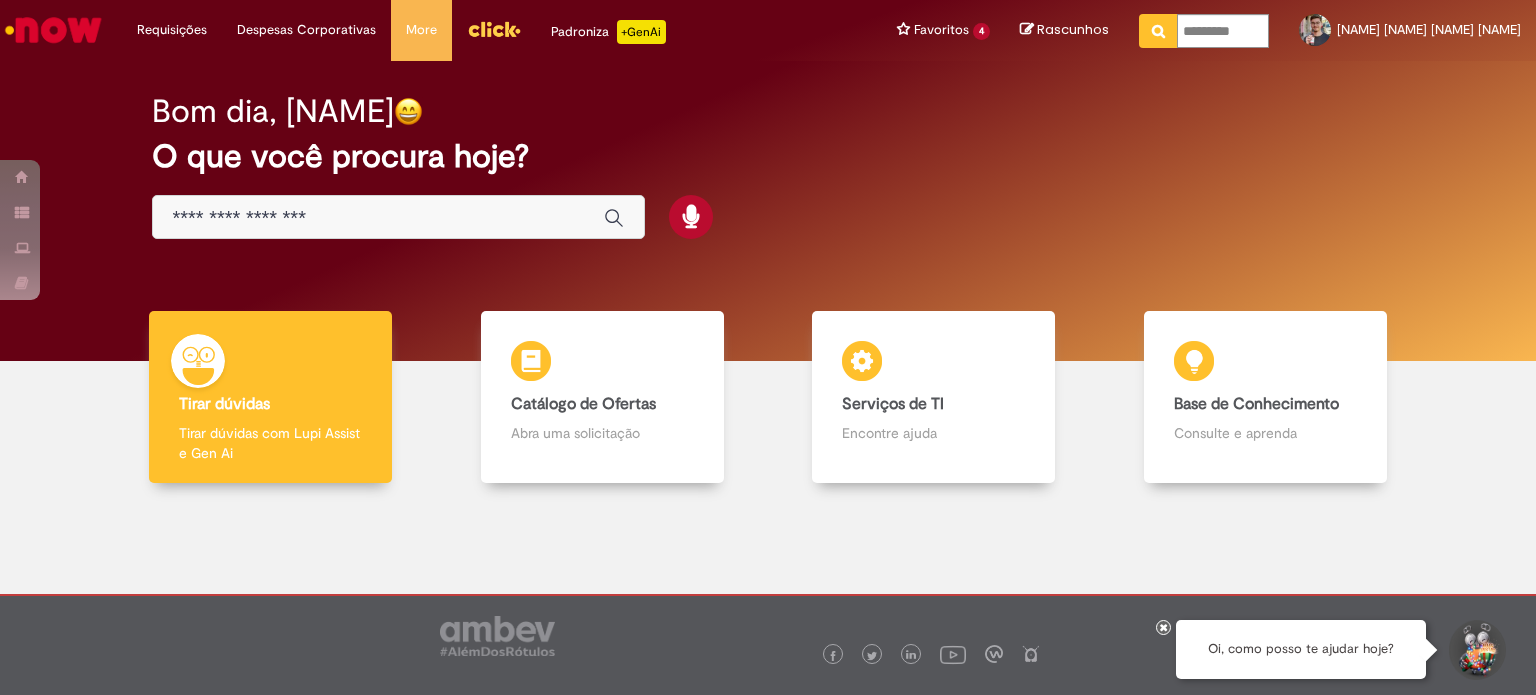 type on "*********" 